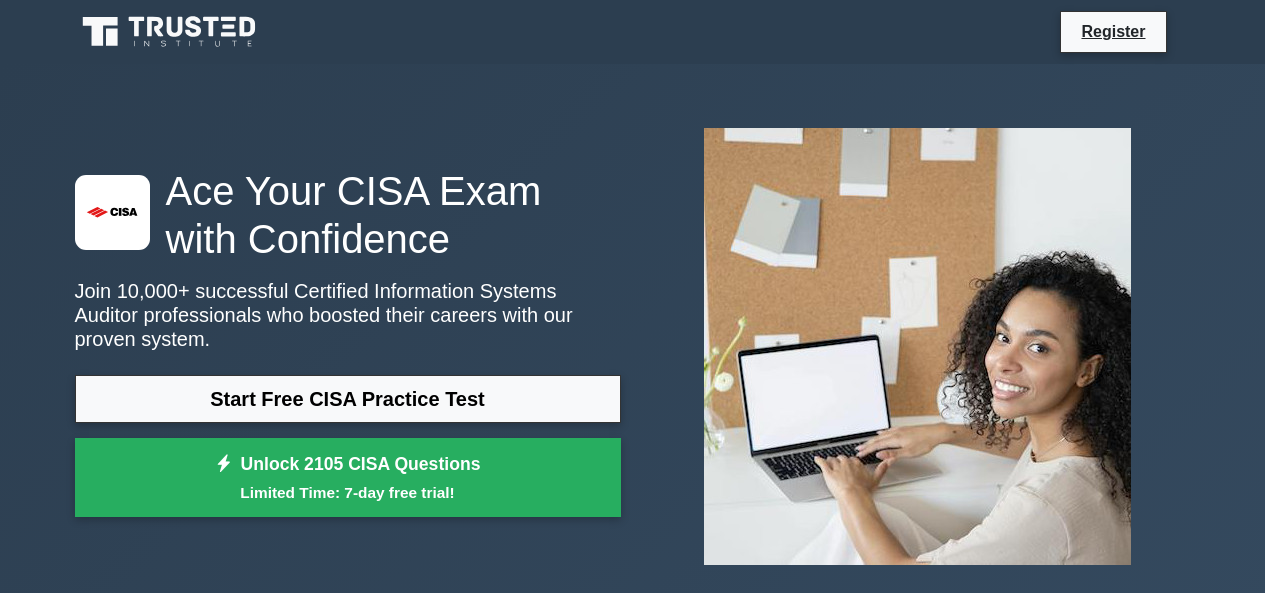 scroll, scrollTop: 0, scrollLeft: 0, axis: both 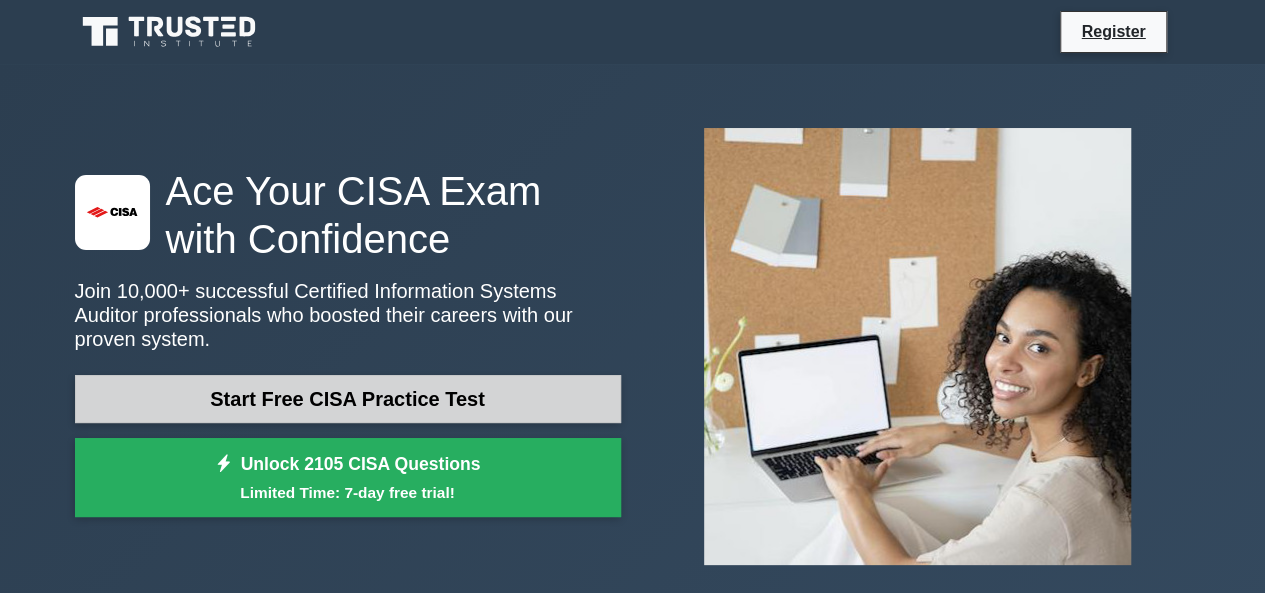 click on "Start Free CISA Practice Test" at bounding box center (348, 399) 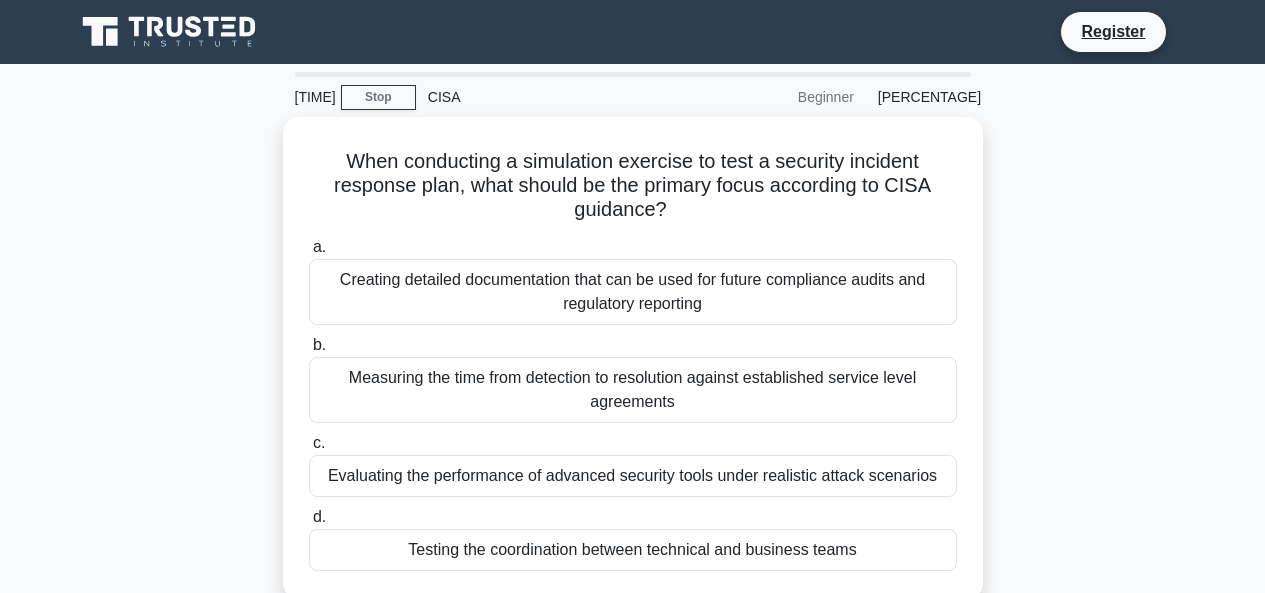 scroll, scrollTop: 0, scrollLeft: 0, axis: both 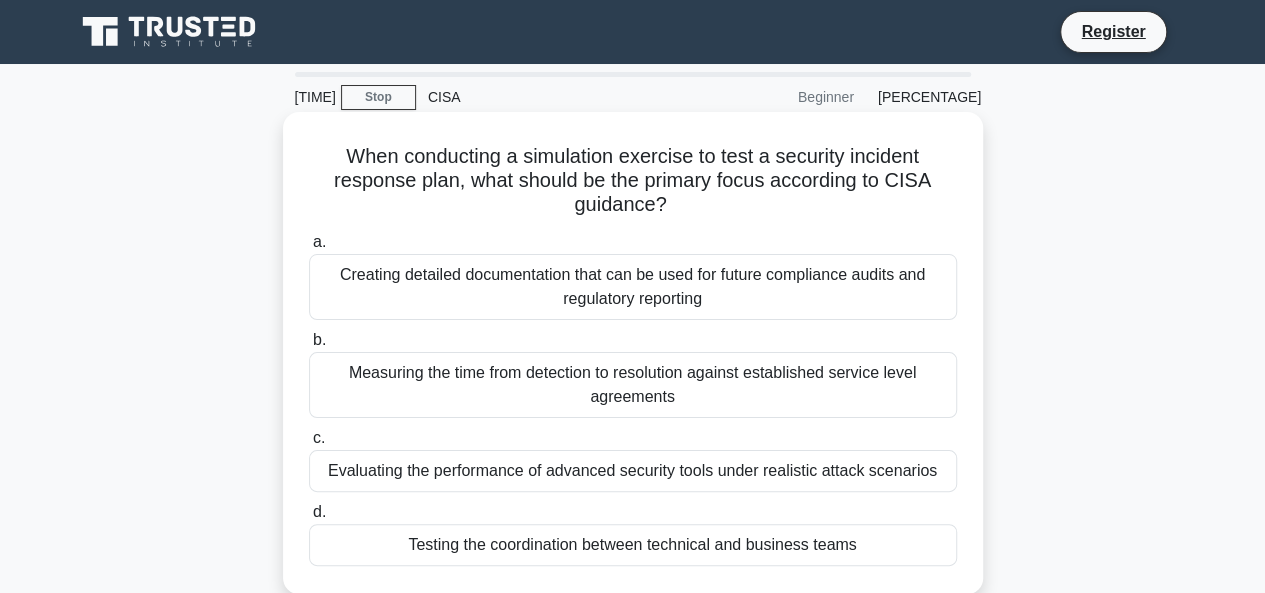click on "Creating detailed documentation that can be used for future compliance audits and regulatory reporting" at bounding box center [633, 287] 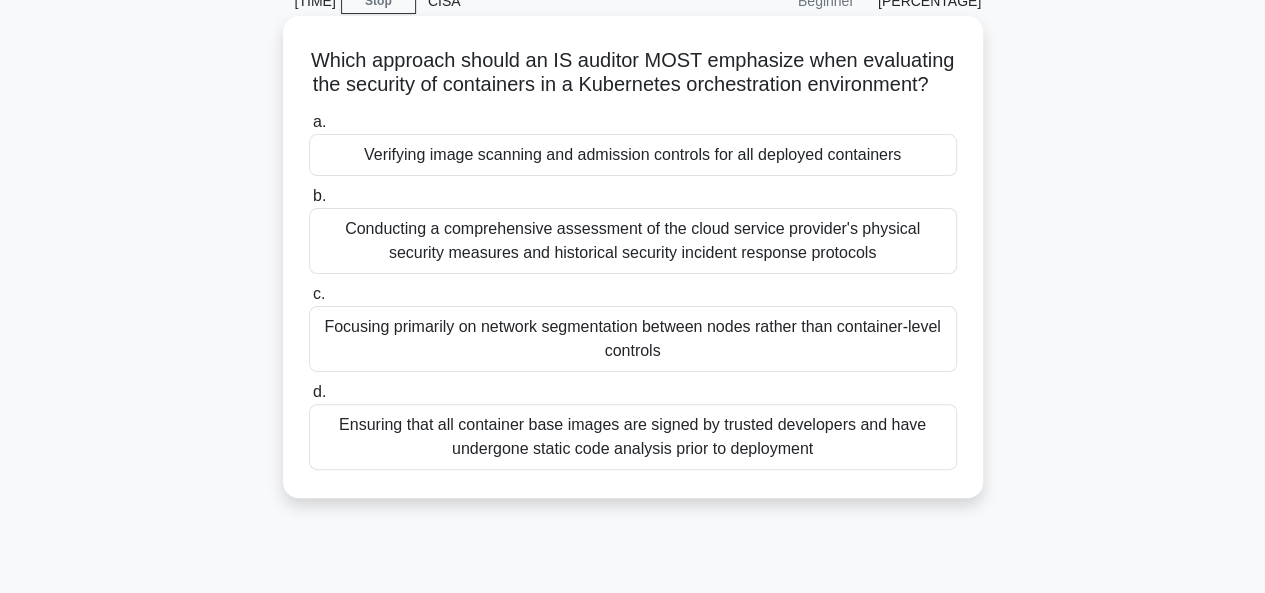 scroll, scrollTop: 92, scrollLeft: 0, axis: vertical 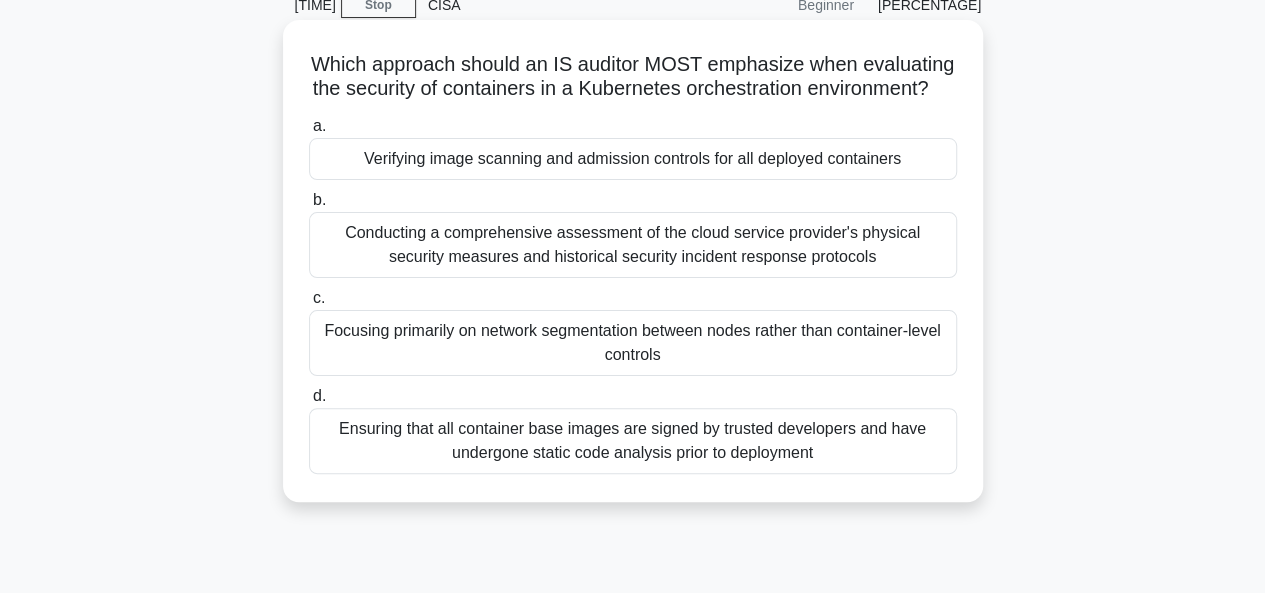 click on "Focusing primarily on network segmentation between nodes rather than container-level controls" at bounding box center (633, 343) 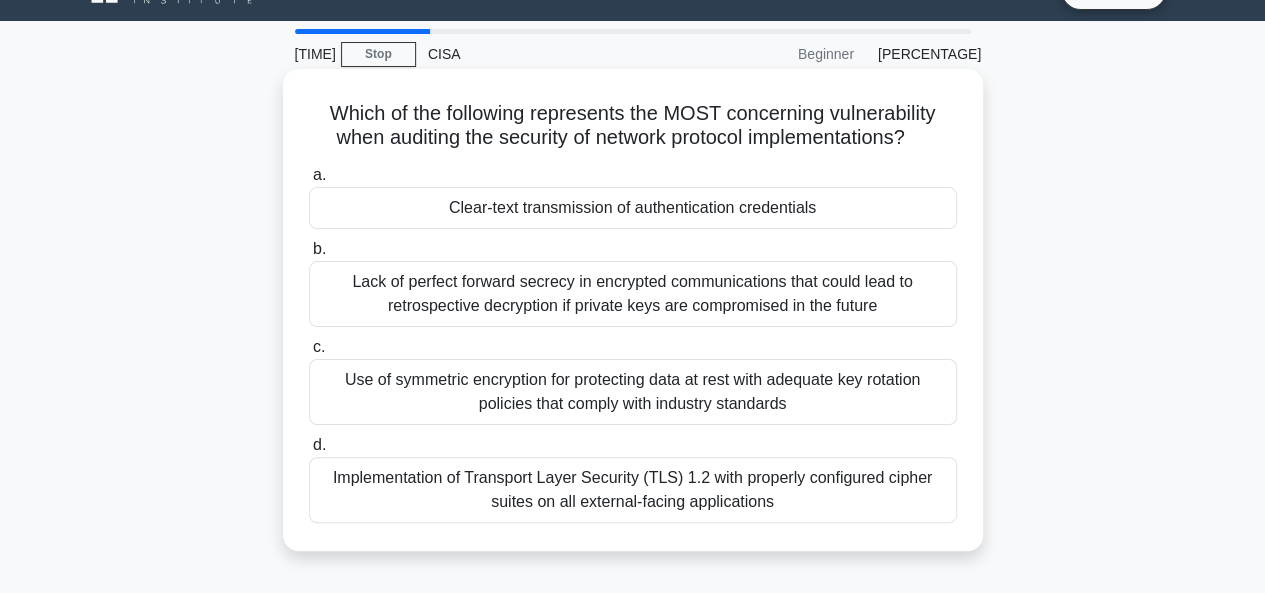 scroll, scrollTop: 42, scrollLeft: 0, axis: vertical 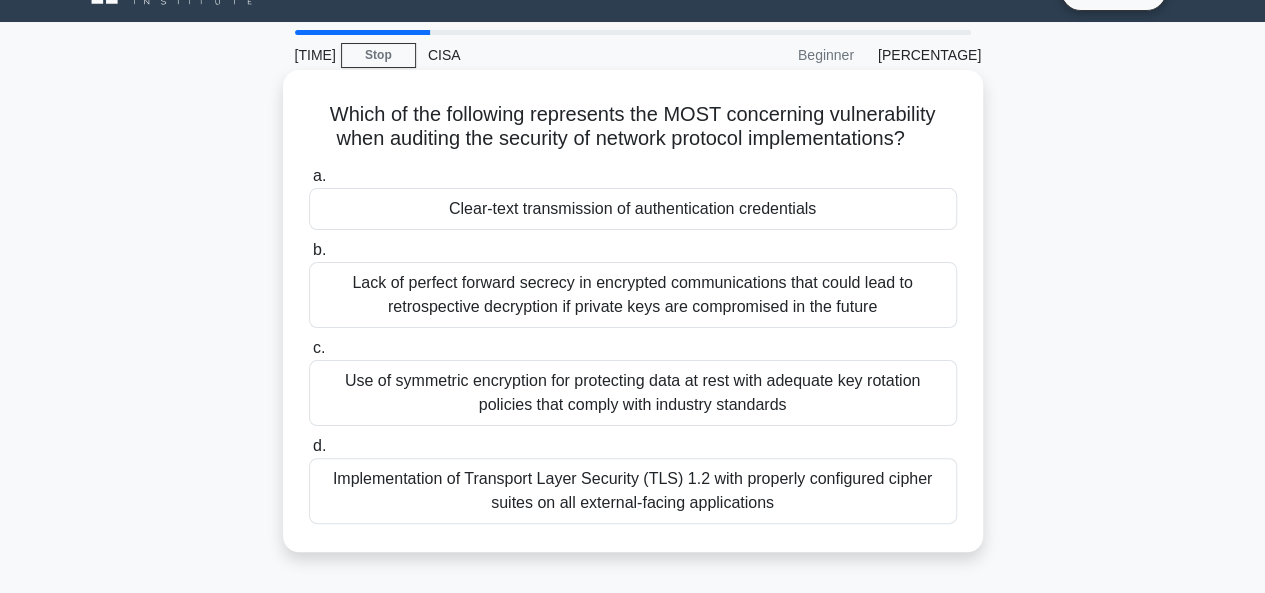 click on "Lack of perfect forward secrecy in encrypted communications that could lead to retrospective decryption if private keys are compromised in the future" at bounding box center (633, 295) 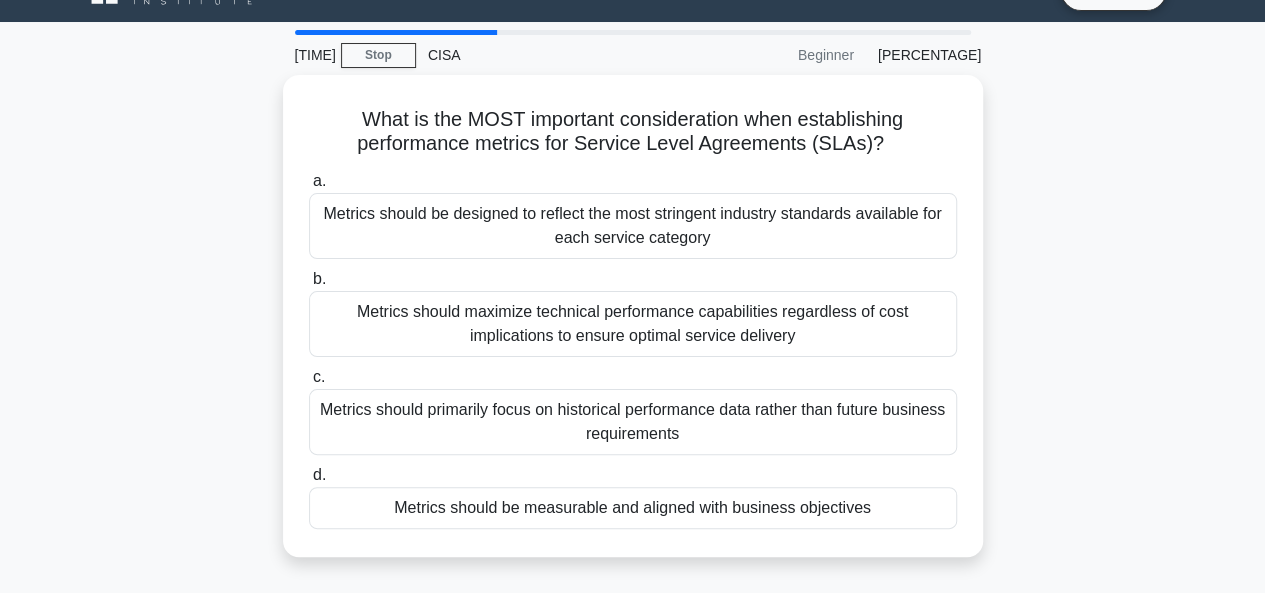 scroll, scrollTop: 0, scrollLeft: 0, axis: both 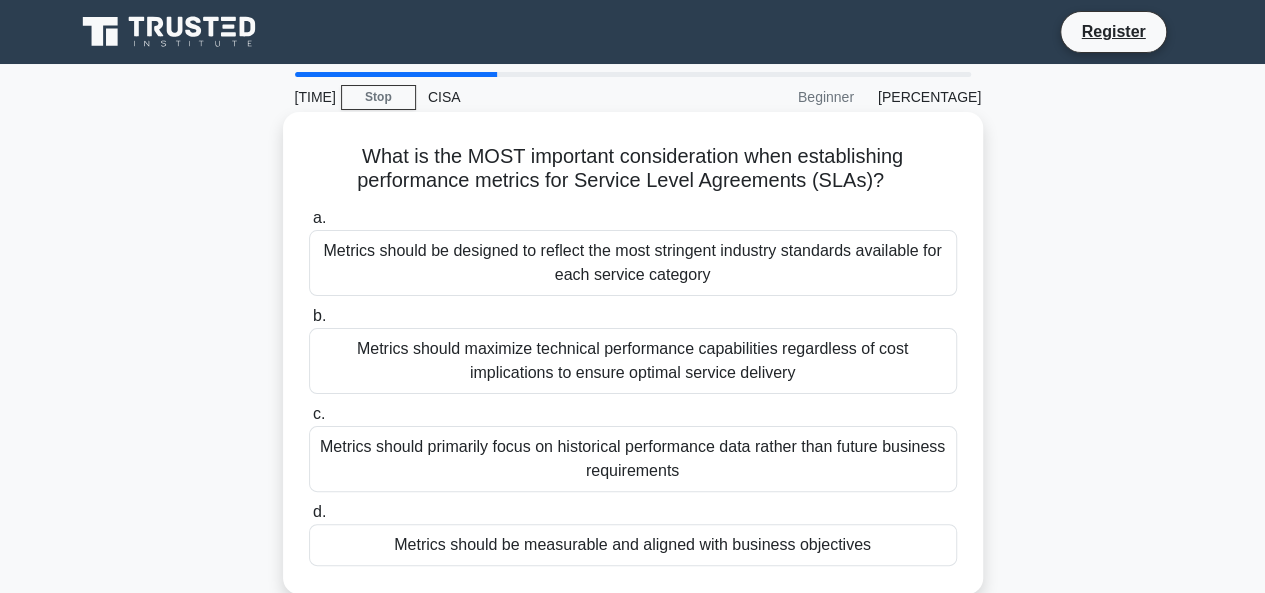 click on "Metrics should maximize technical performance capabilities regardless of cost implications to ensure optimal service delivery" at bounding box center (633, 361) 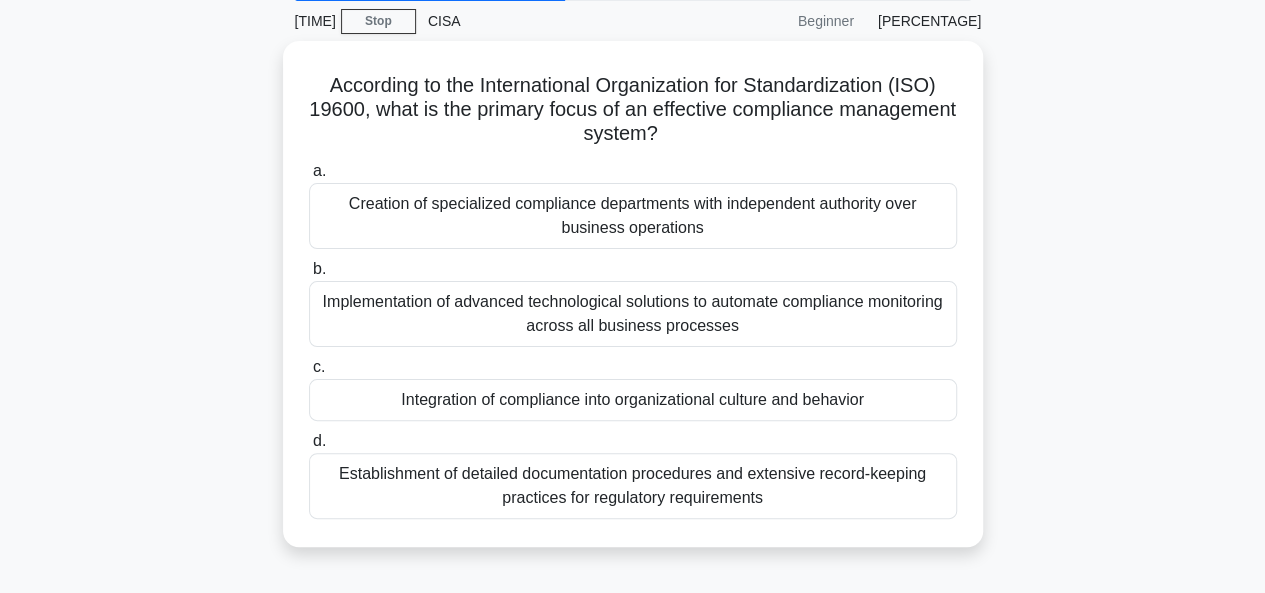 scroll, scrollTop: 77, scrollLeft: 0, axis: vertical 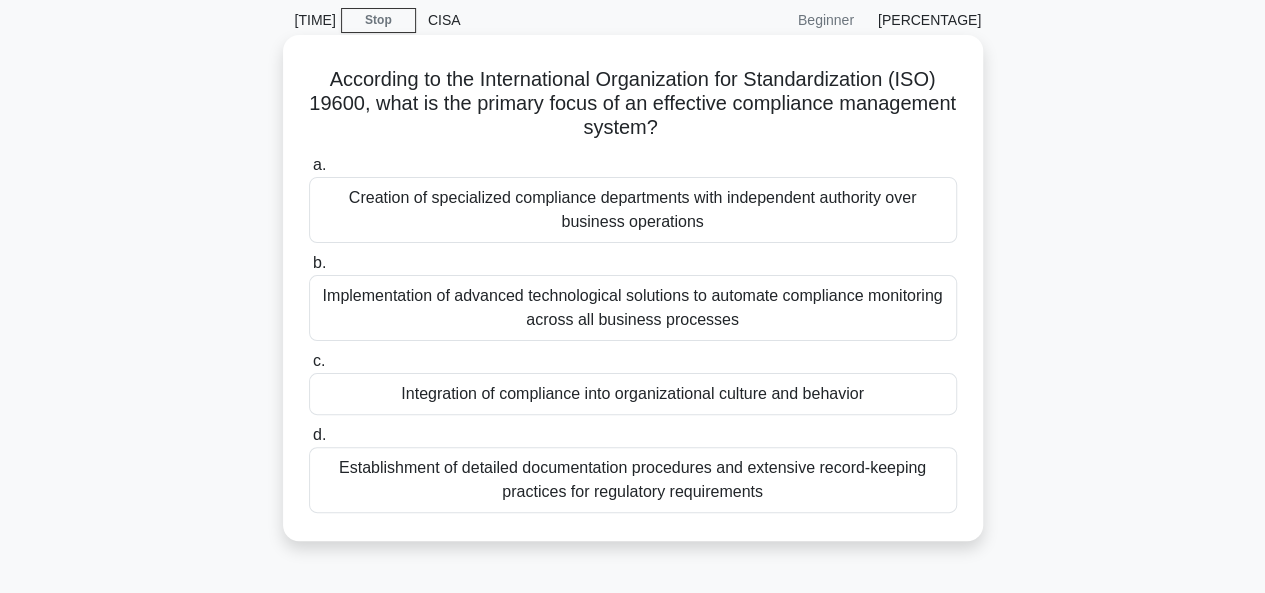 click on "Integration of compliance into organizational culture and behavior" at bounding box center [633, 394] 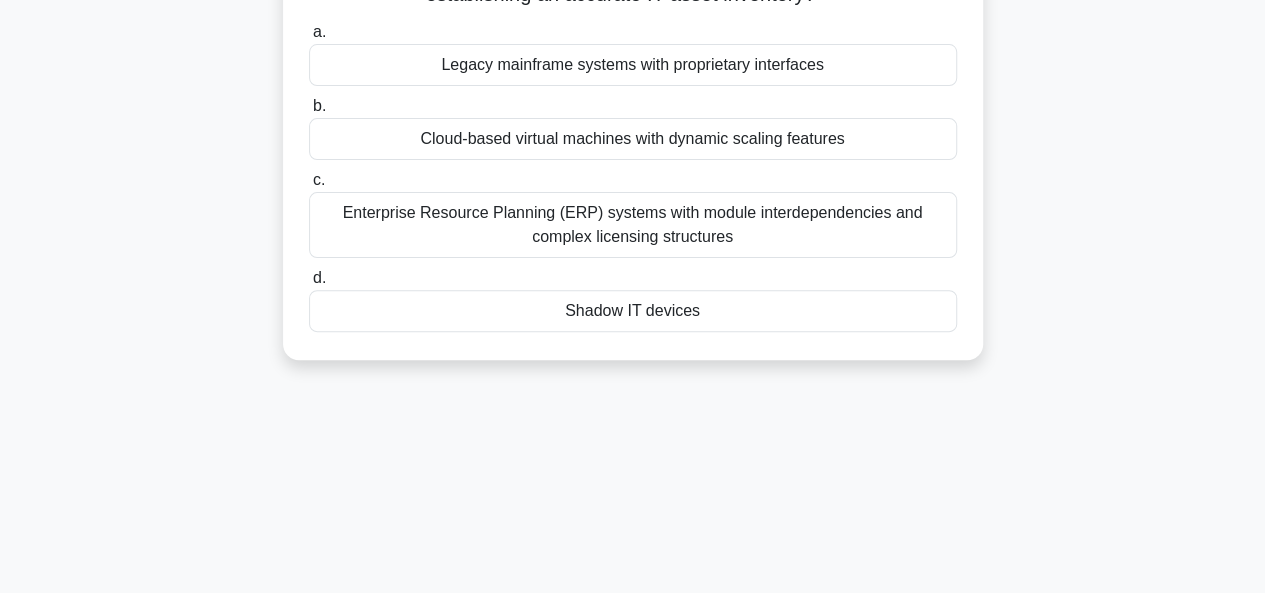 scroll, scrollTop: 0, scrollLeft: 0, axis: both 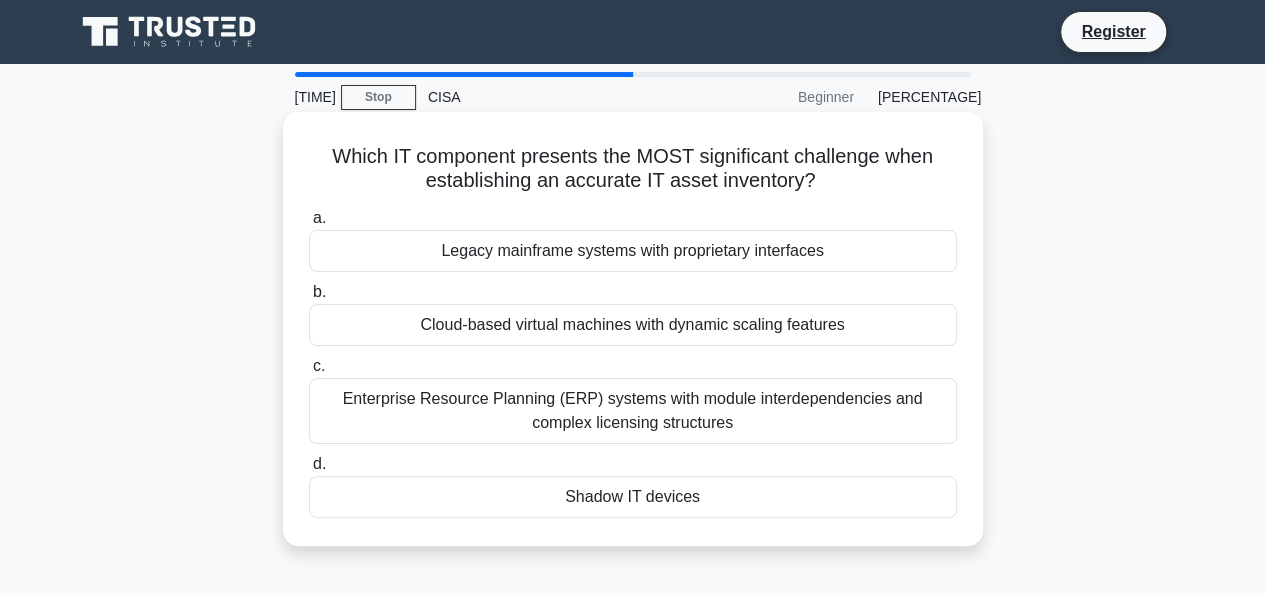 click on "Legacy mainframe systems with proprietary interfaces" at bounding box center (633, 251) 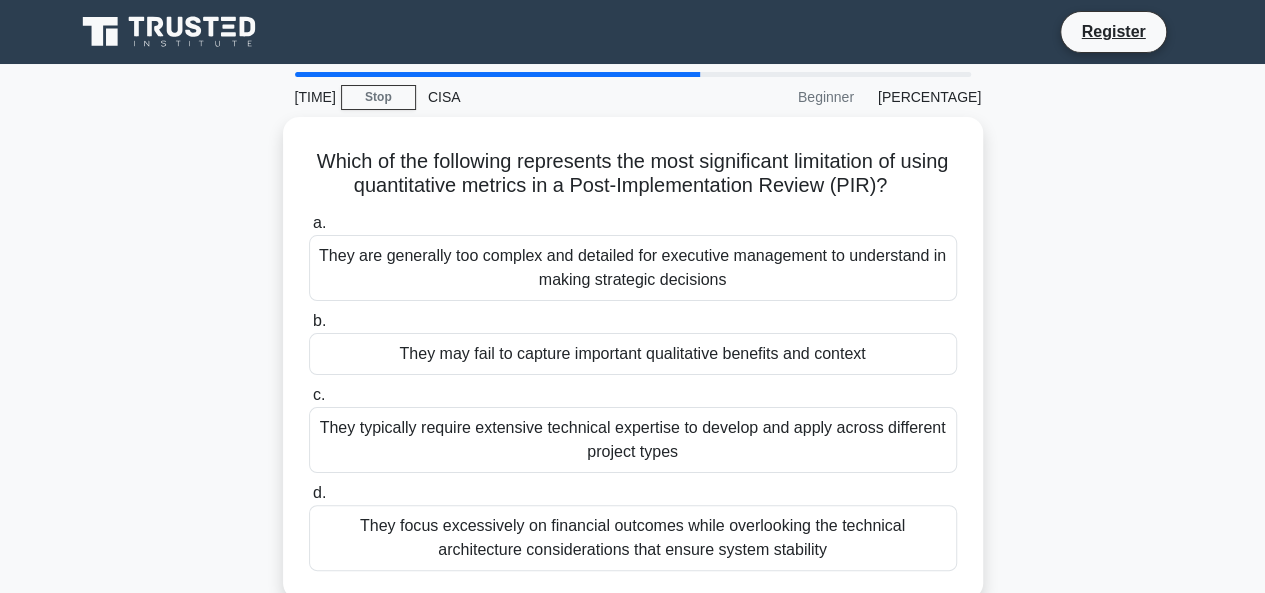 scroll, scrollTop: 51, scrollLeft: 0, axis: vertical 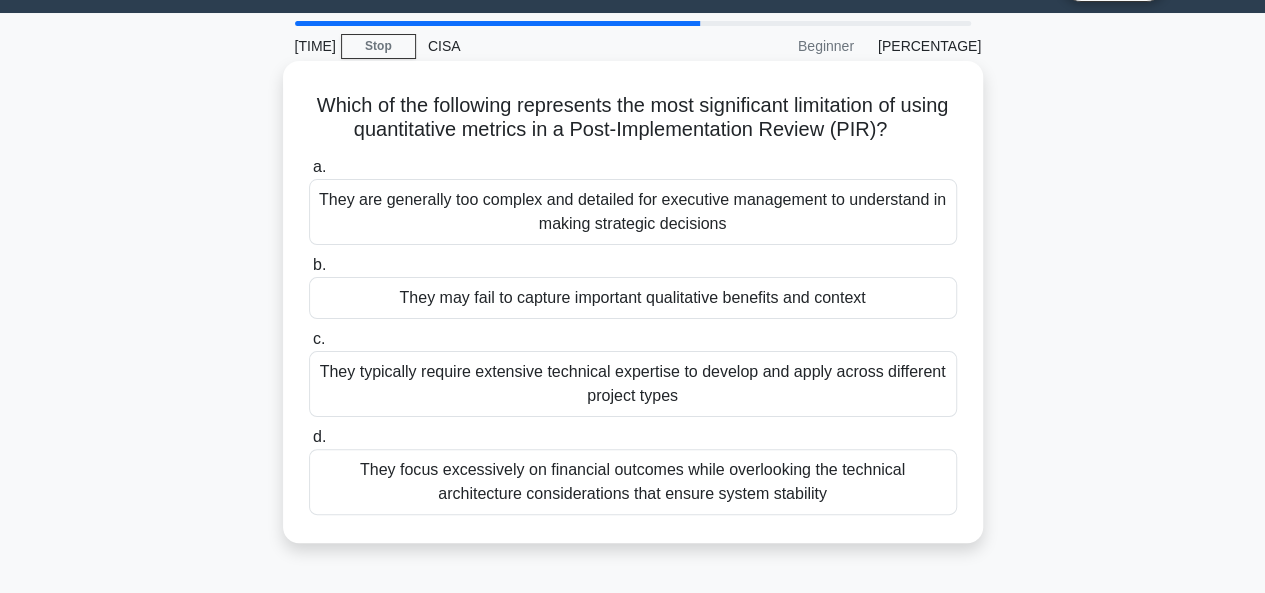 click on "They typically require extensive technical expertise to develop and apply across different project types" at bounding box center [633, 384] 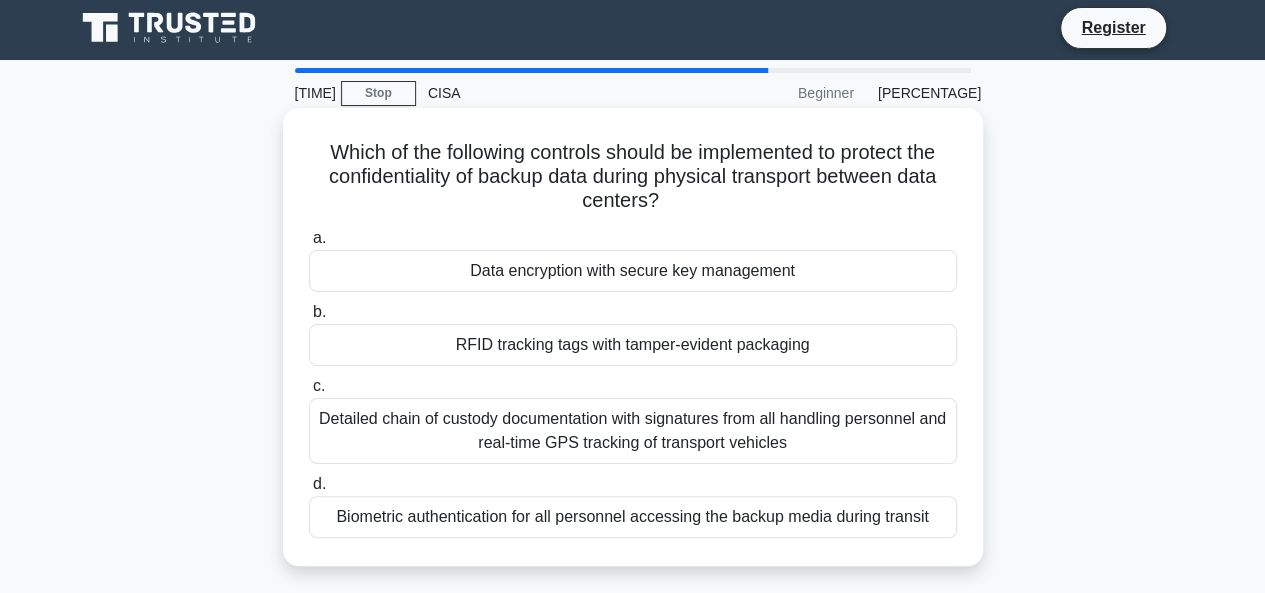 scroll, scrollTop: 0, scrollLeft: 0, axis: both 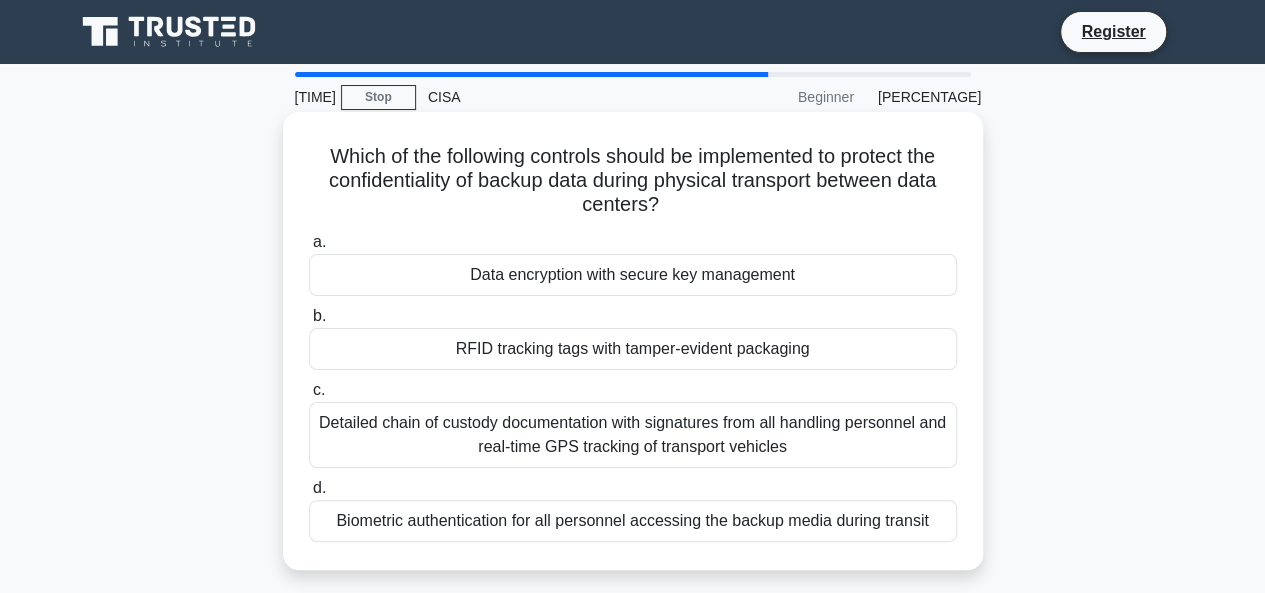 click on "RFID tracking tags with tamper-evident packaging" at bounding box center (633, 349) 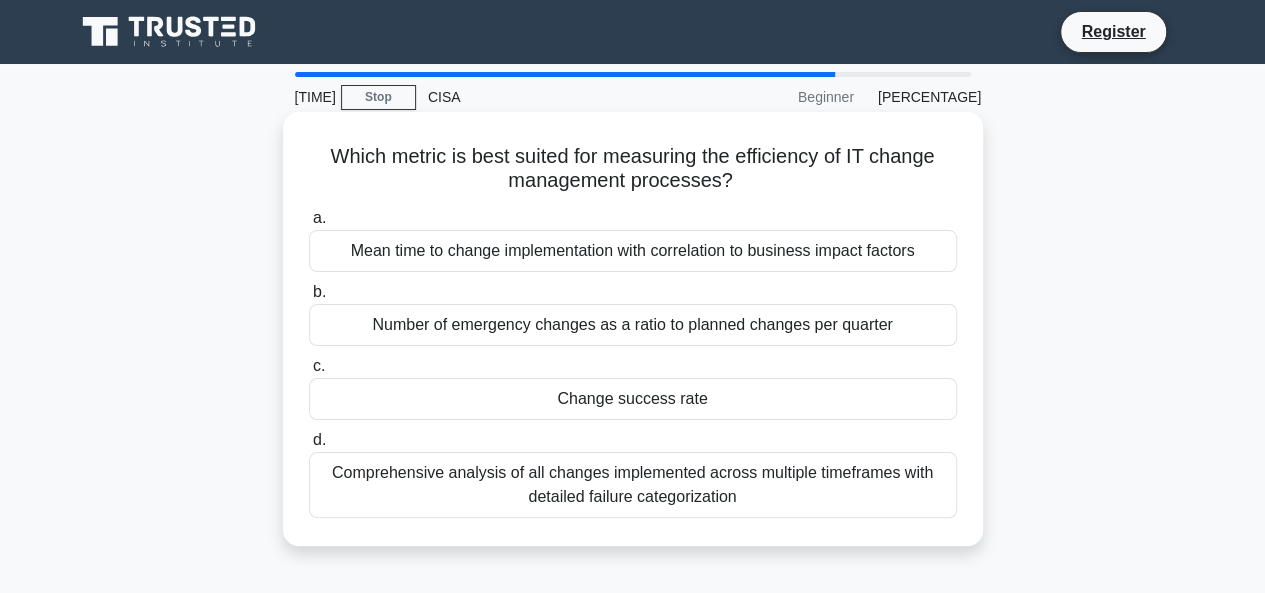 click on "Comprehensive analysis of all changes implemented across multiple timeframes with detailed failure categorization" at bounding box center (633, 485) 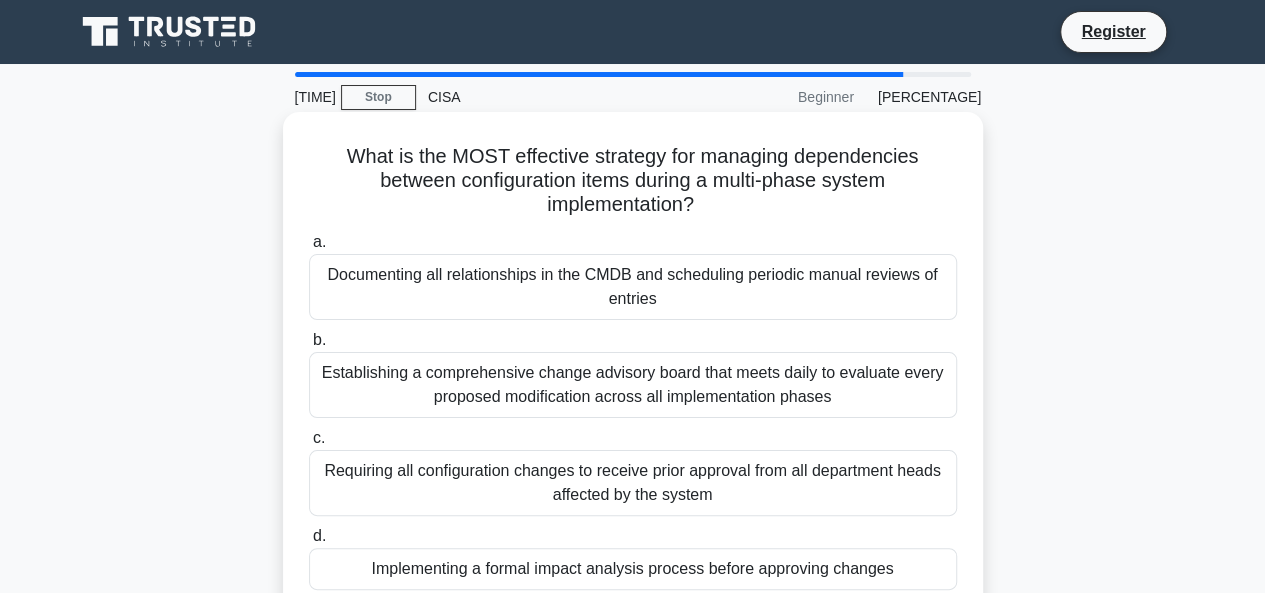 click on "Establishing a comprehensive change advisory board that meets daily to evaluate every proposed modification across all implementation phases" at bounding box center [633, 385] 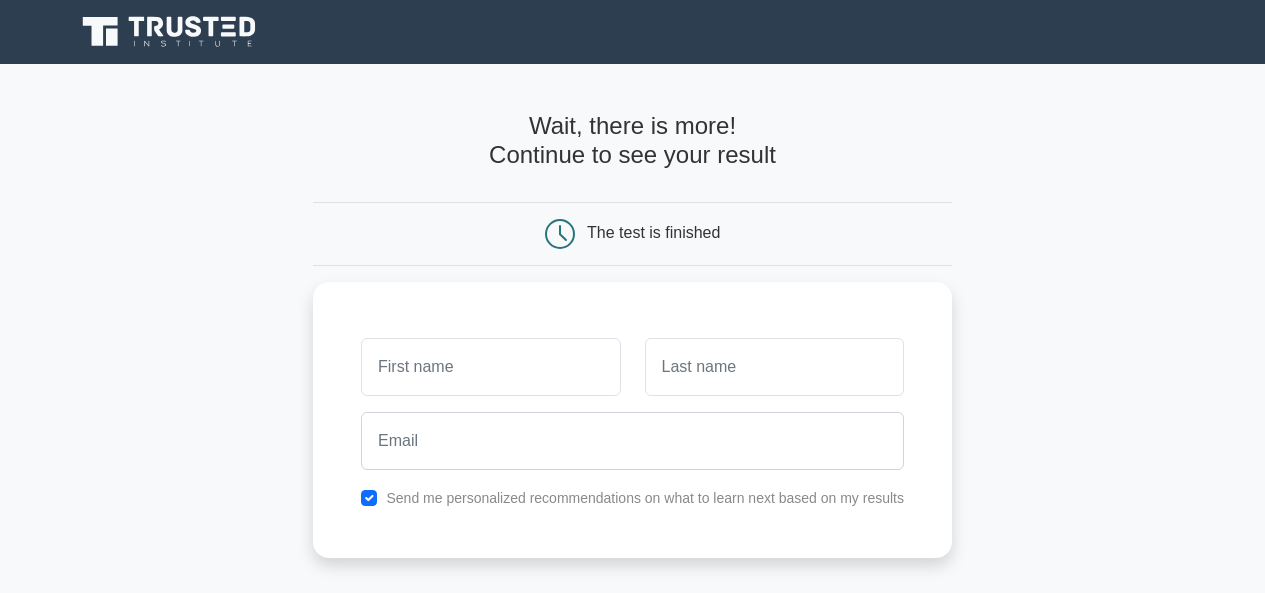 scroll, scrollTop: 0, scrollLeft: 0, axis: both 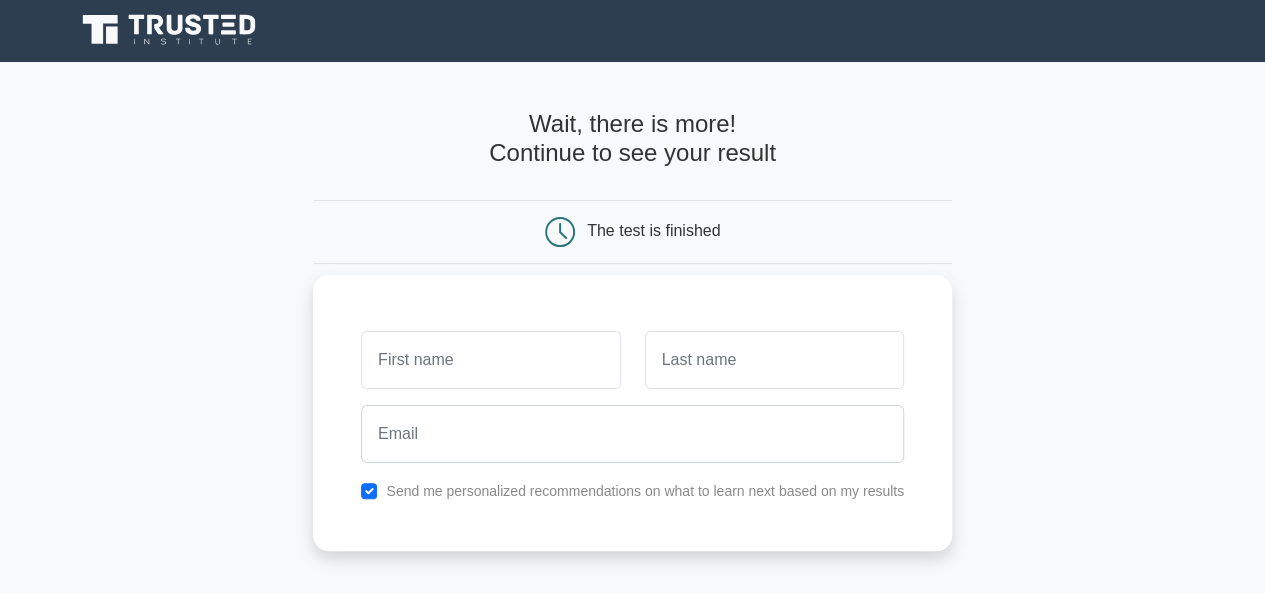click at bounding box center (490, 360) 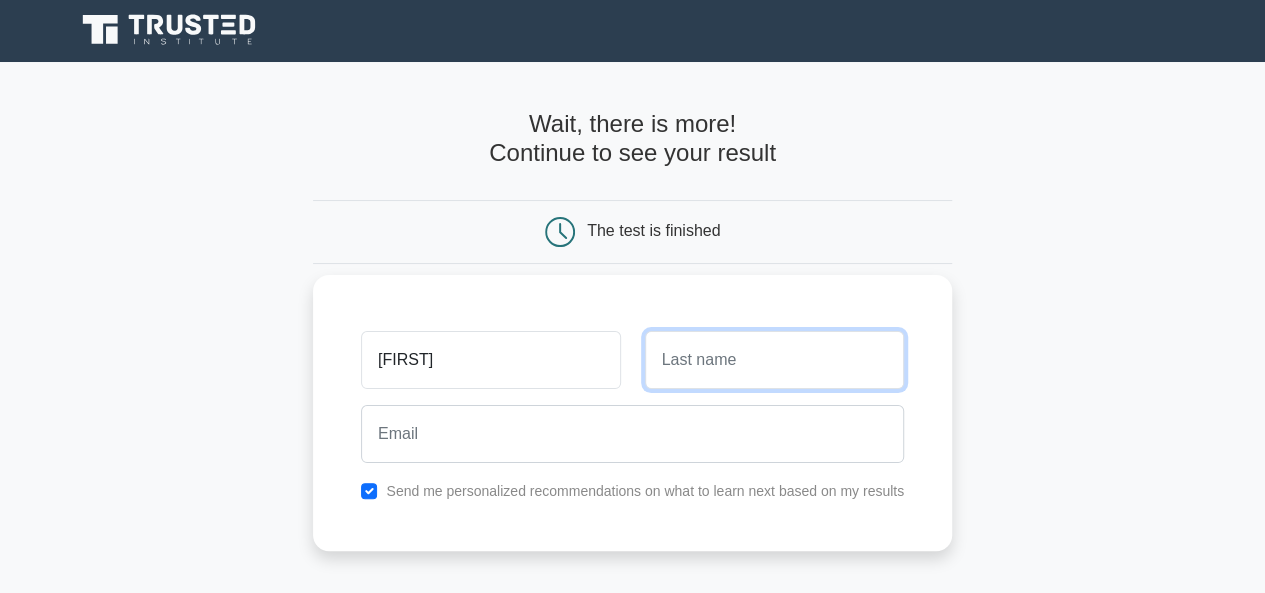 click at bounding box center (774, 360) 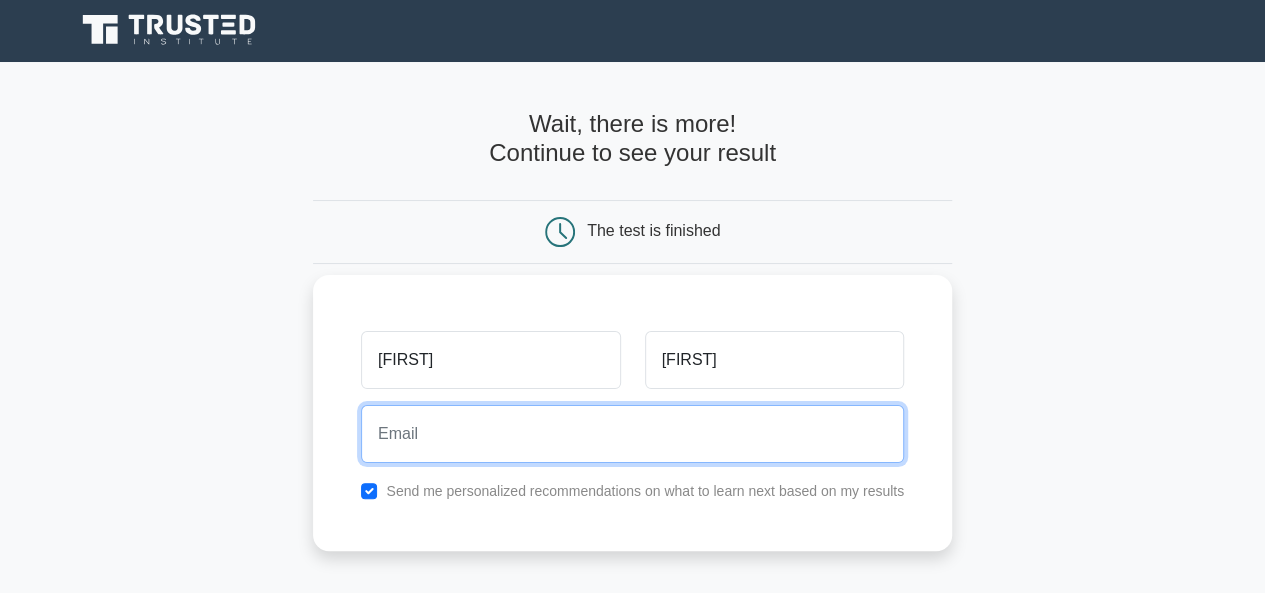 click at bounding box center [632, 434] 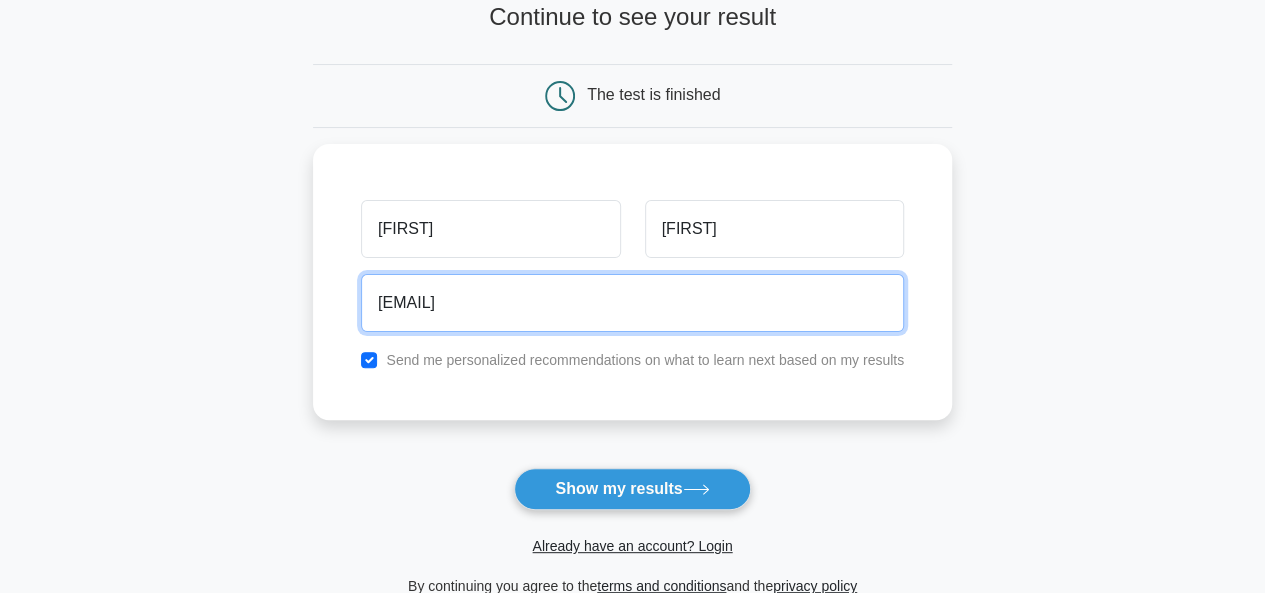 scroll, scrollTop: 143, scrollLeft: 0, axis: vertical 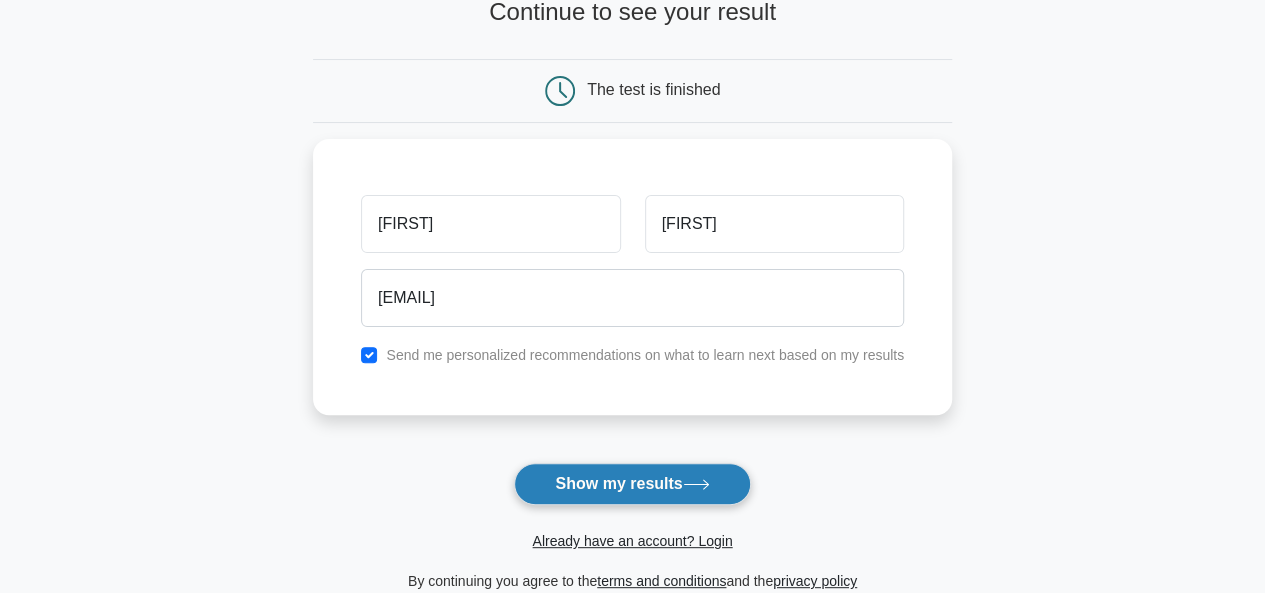 click on "Show my results" at bounding box center [632, 484] 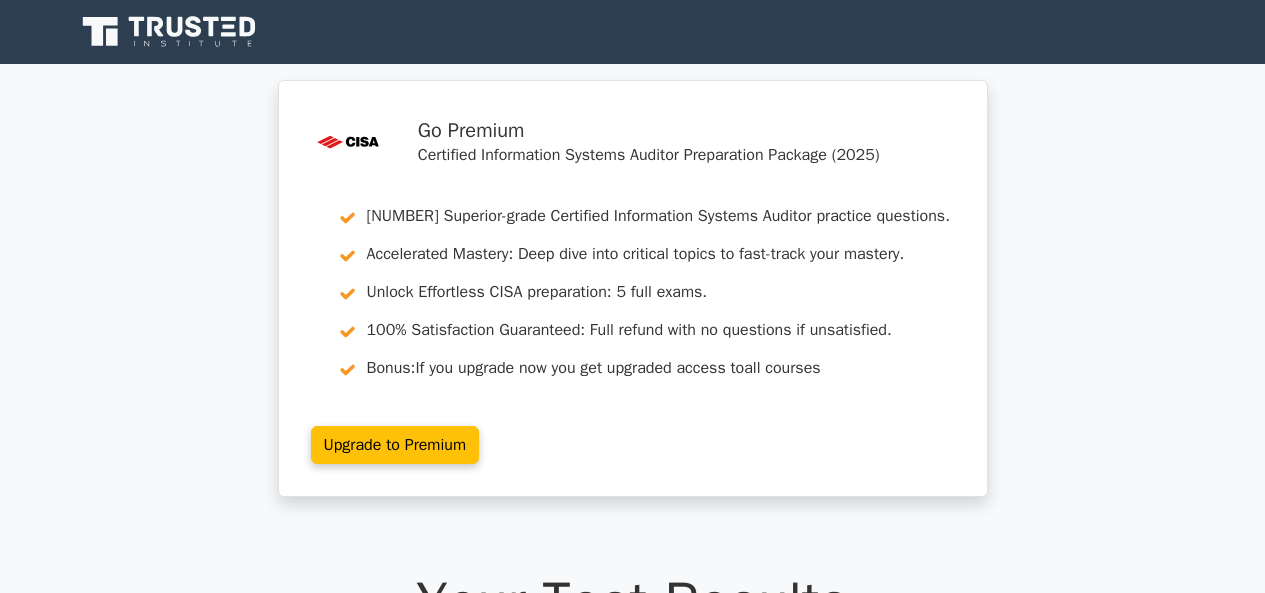 scroll, scrollTop: 0, scrollLeft: 0, axis: both 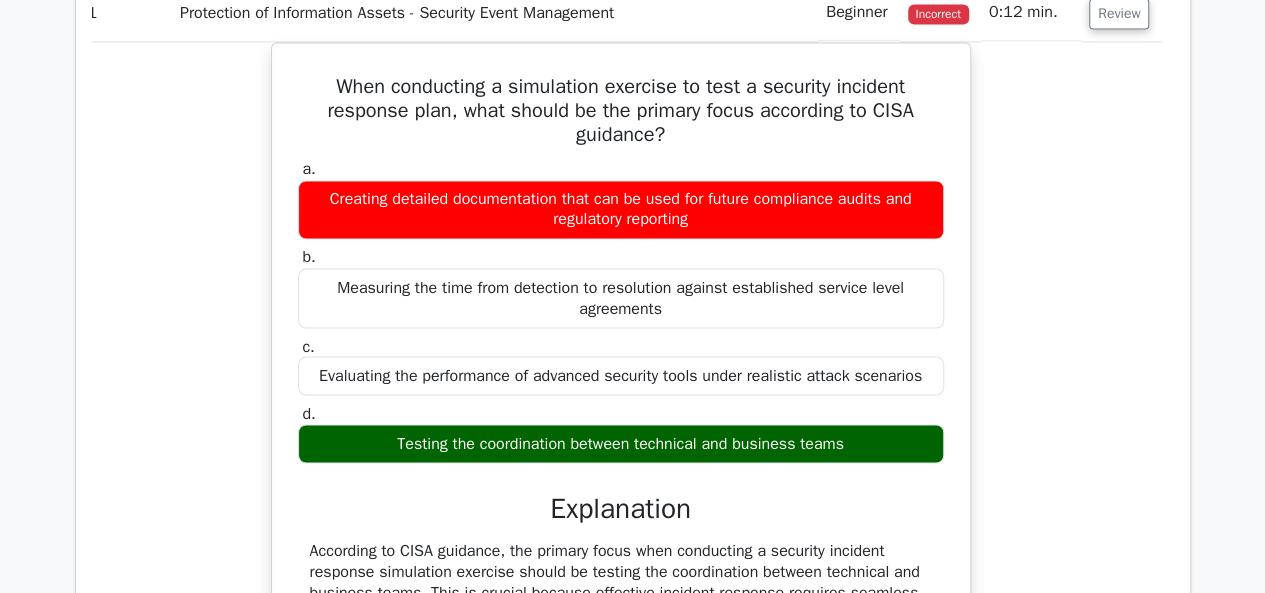click on "Evaluating the performance of advanced security tools under realistic attack scenarios" at bounding box center (621, 375) 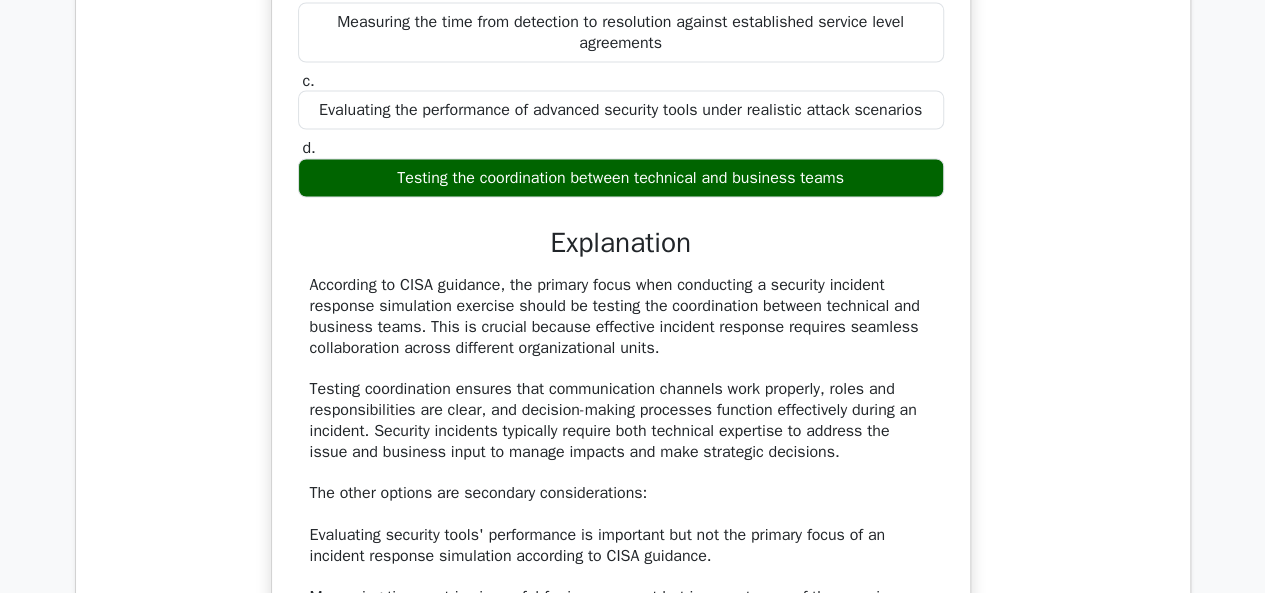 scroll, scrollTop: 1895, scrollLeft: 0, axis: vertical 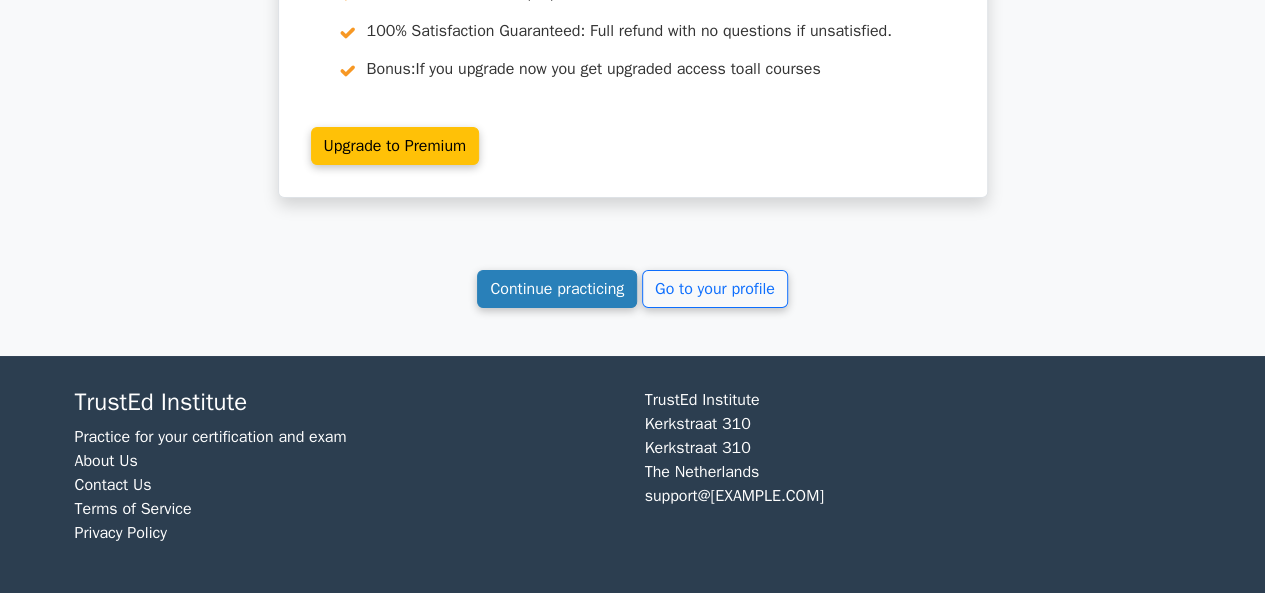 click on "Continue practicing" at bounding box center [557, 289] 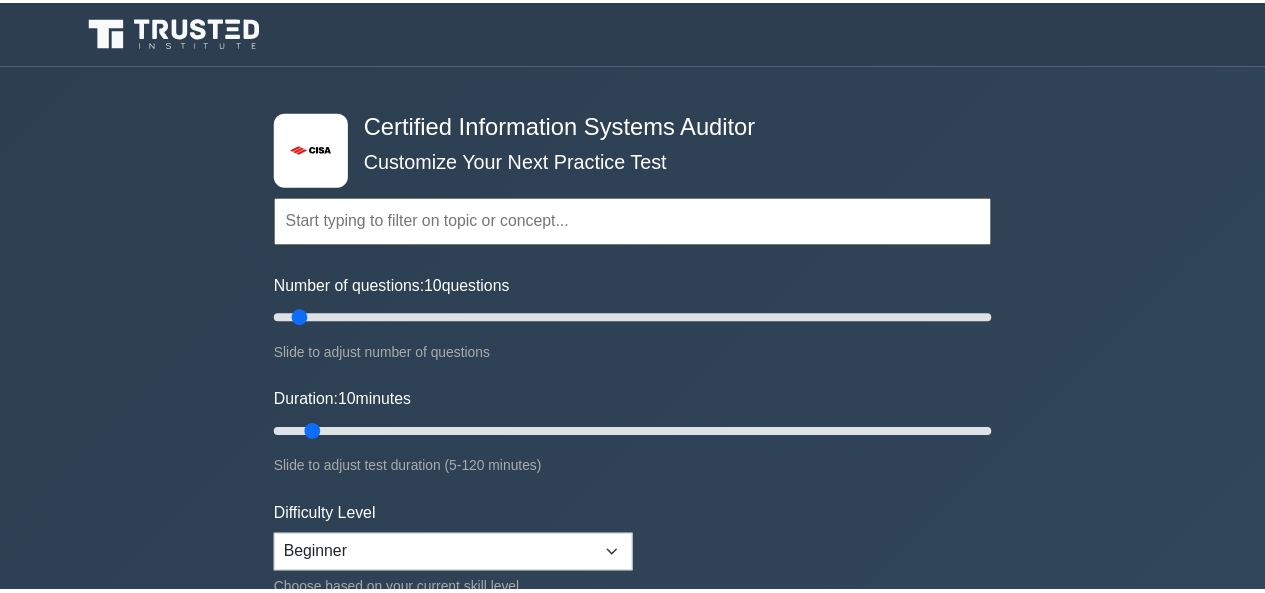 scroll, scrollTop: 0, scrollLeft: 0, axis: both 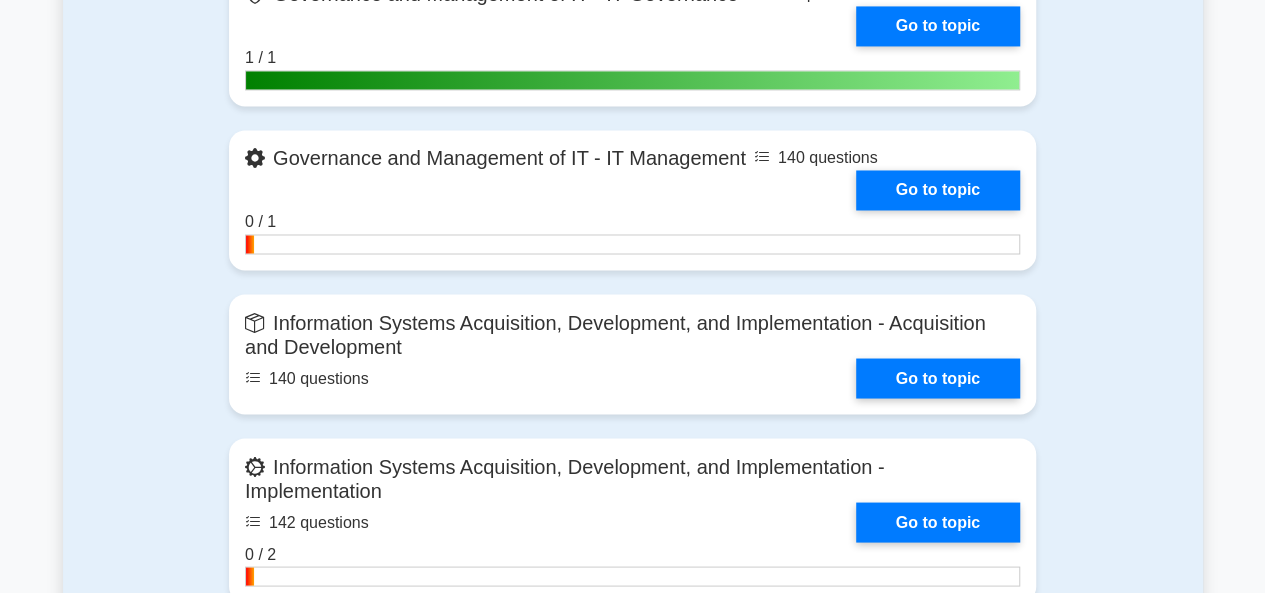 click on "Contents of the Certified Information Systems Auditor package
2105 CISA questions grouped in 10 topics and 60 concepts
Information System Auditing Process - Planning
140 questions
Go to topic
1 / 1" at bounding box center [632, 473] 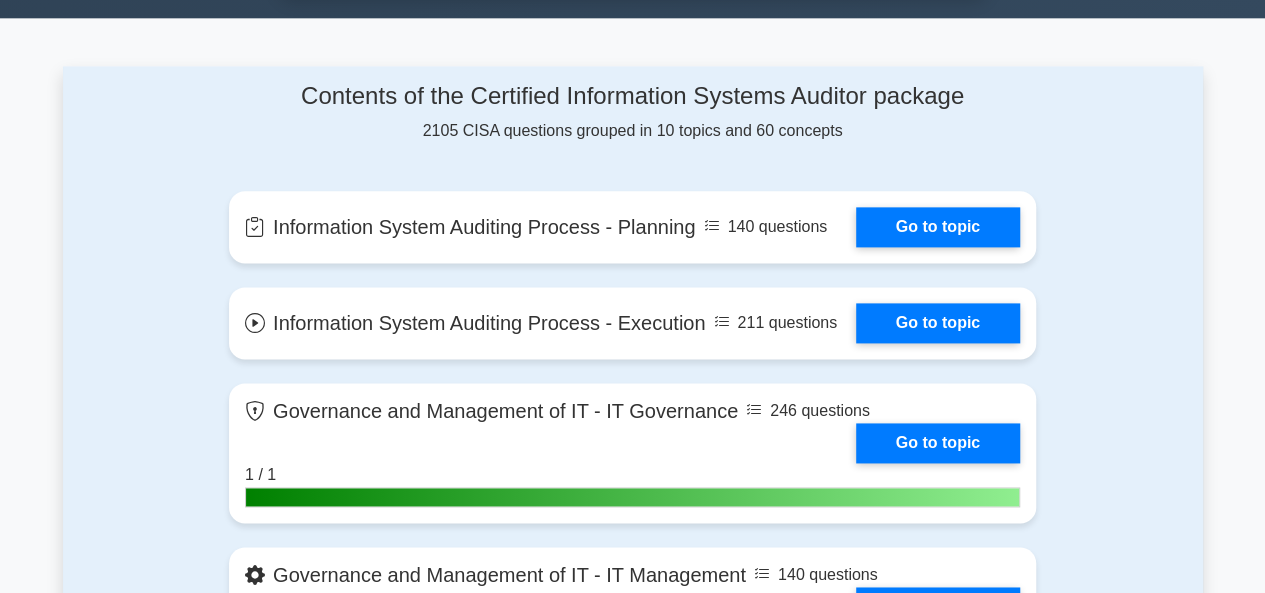 scroll, scrollTop: 1228, scrollLeft: 0, axis: vertical 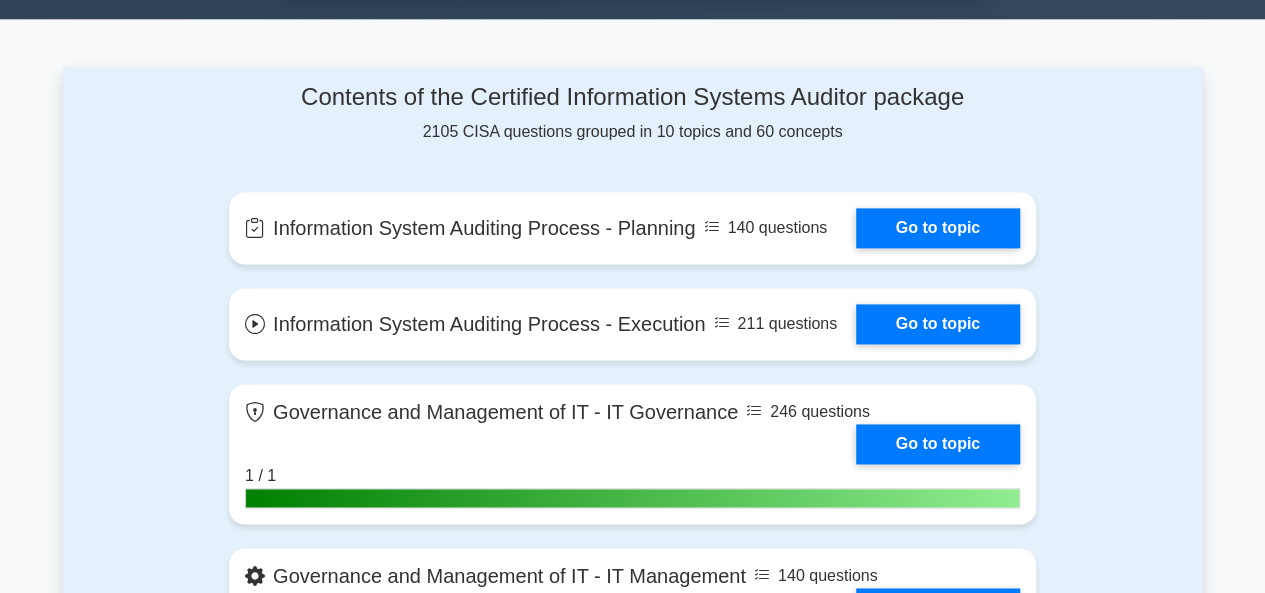 drag, startPoint x: 648, startPoint y: 415, endPoint x: 197, endPoint y: 244, distance: 482.32977 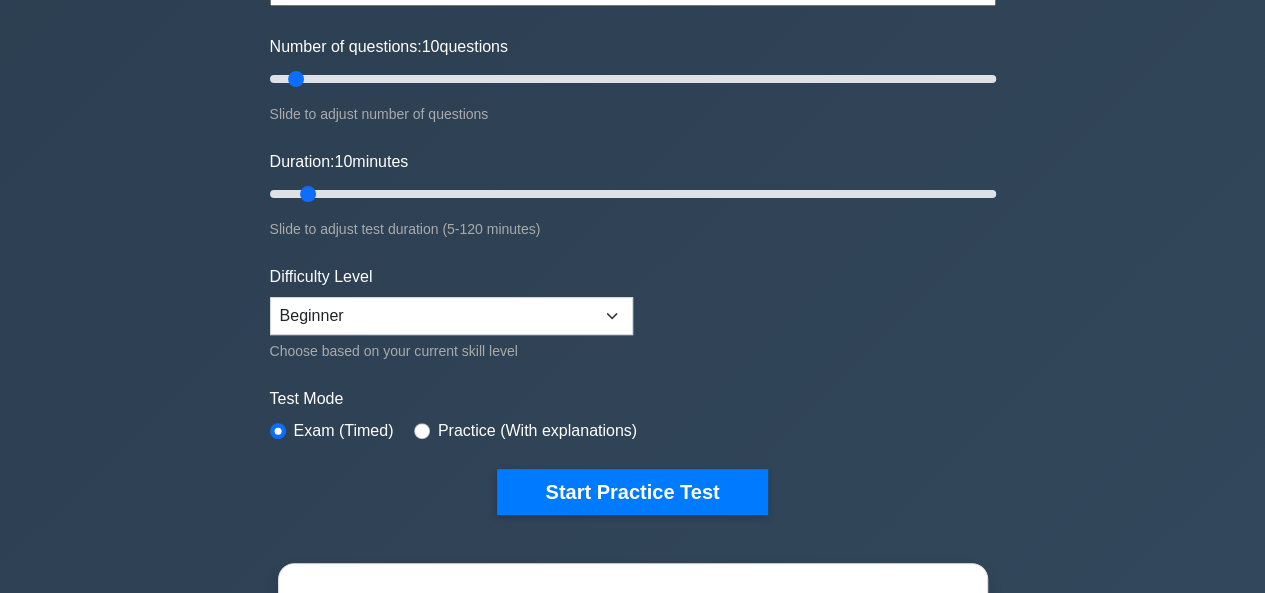 scroll, scrollTop: 222, scrollLeft: 0, axis: vertical 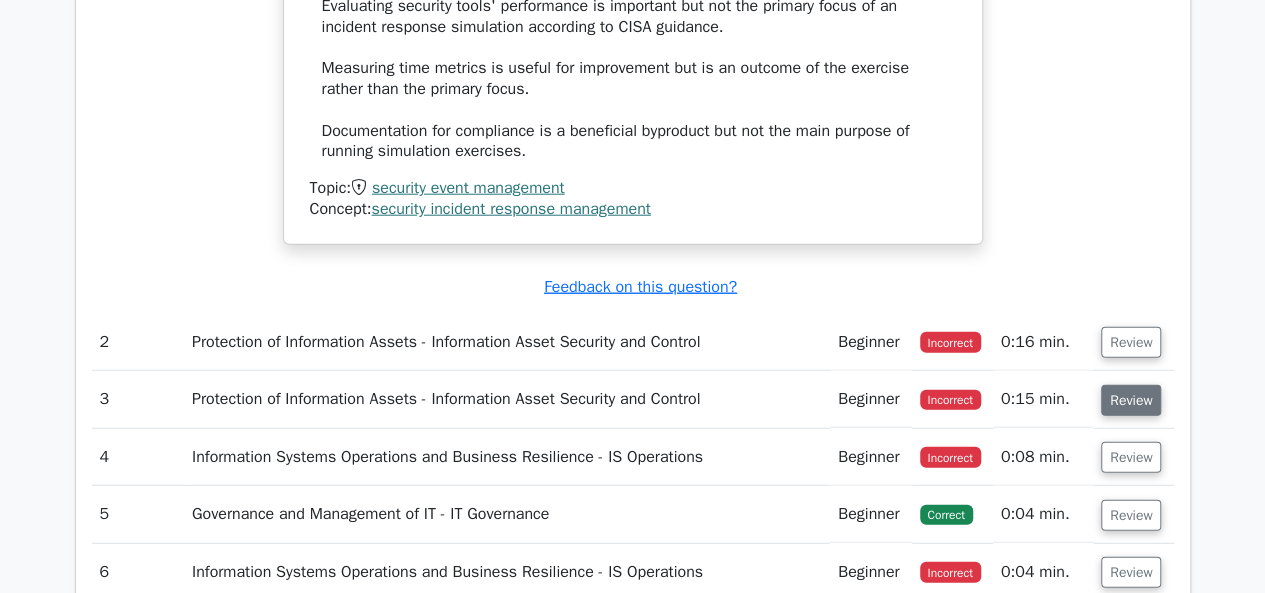 click on "Review" at bounding box center (1131, 400) 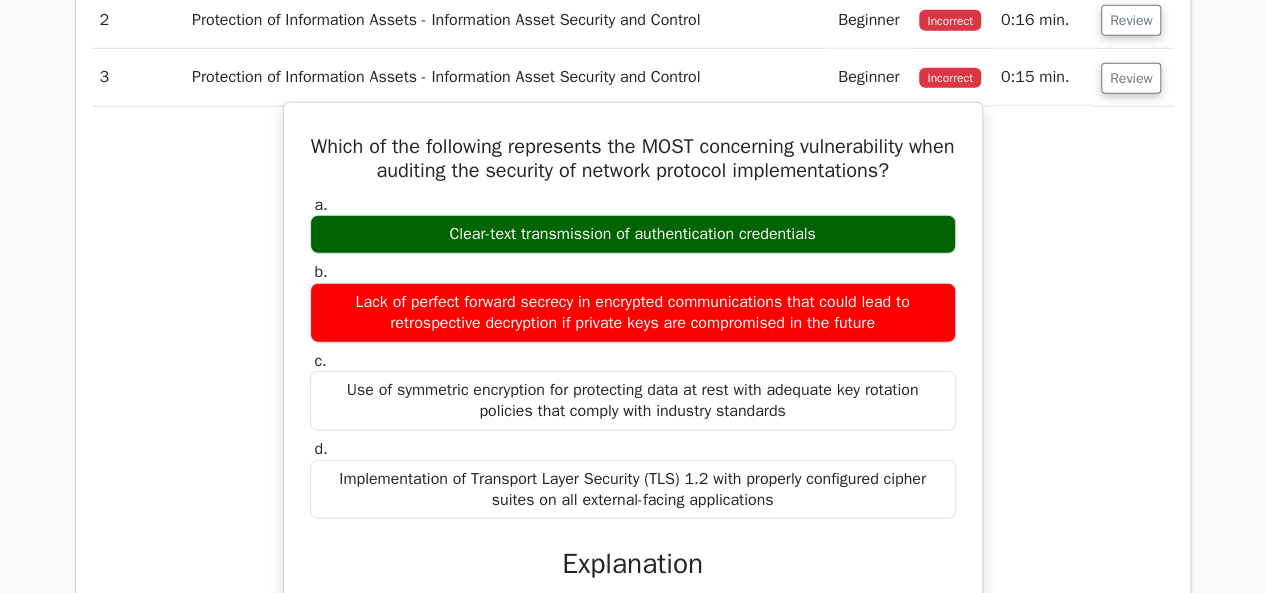 scroll, scrollTop: 2748, scrollLeft: 0, axis: vertical 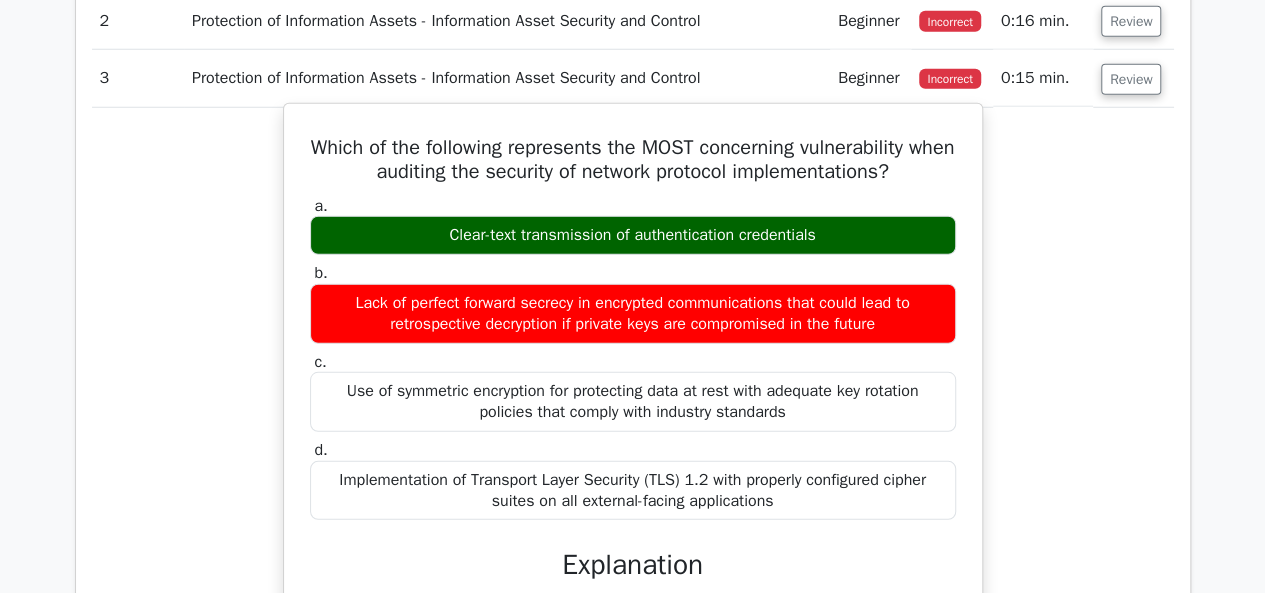 click on "a.
Clear-text transmission of authentication credentials
b.
c.
d." at bounding box center [633, 611] 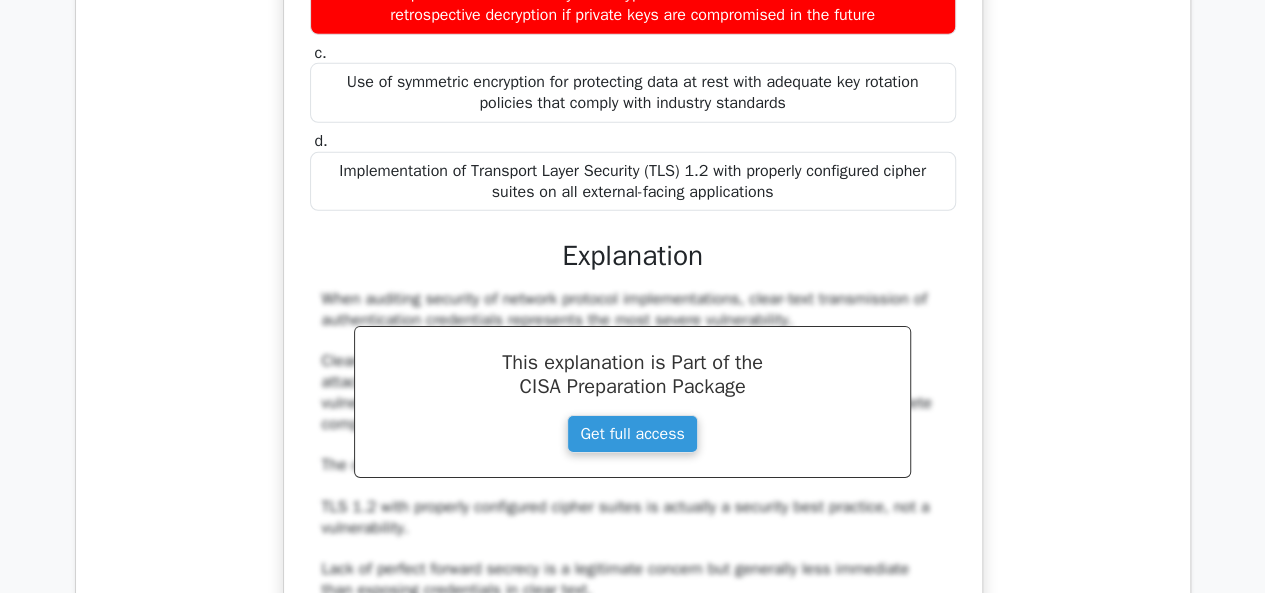 scroll, scrollTop: 3141, scrollLeft: 0, axis: vertical 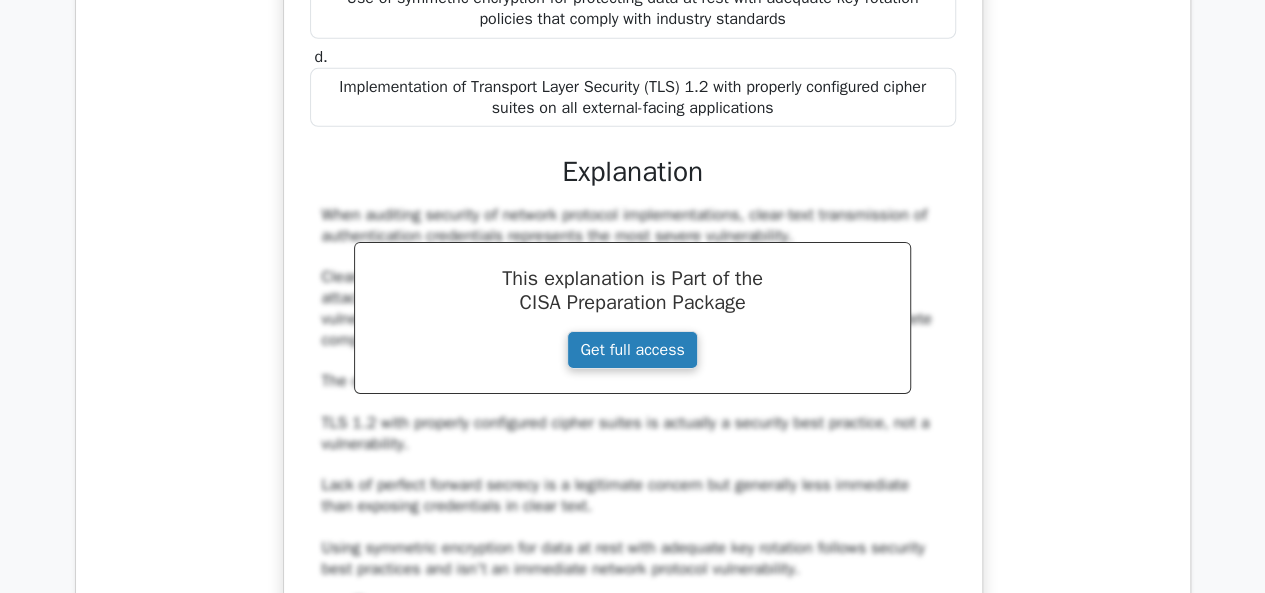 click on "Get full access" at bounding box center (632, 350) 